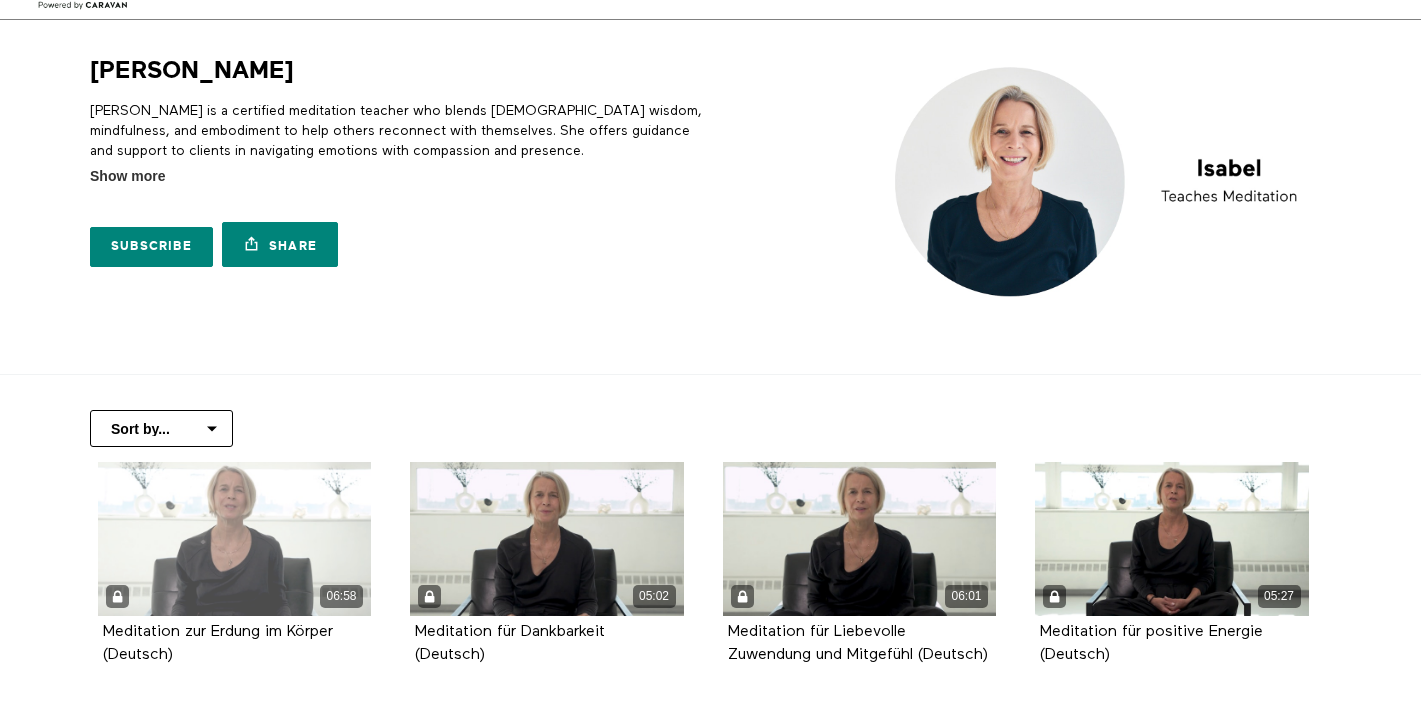 scroll, scrollTop: 105, scrollLeft: 0, axis: vertical 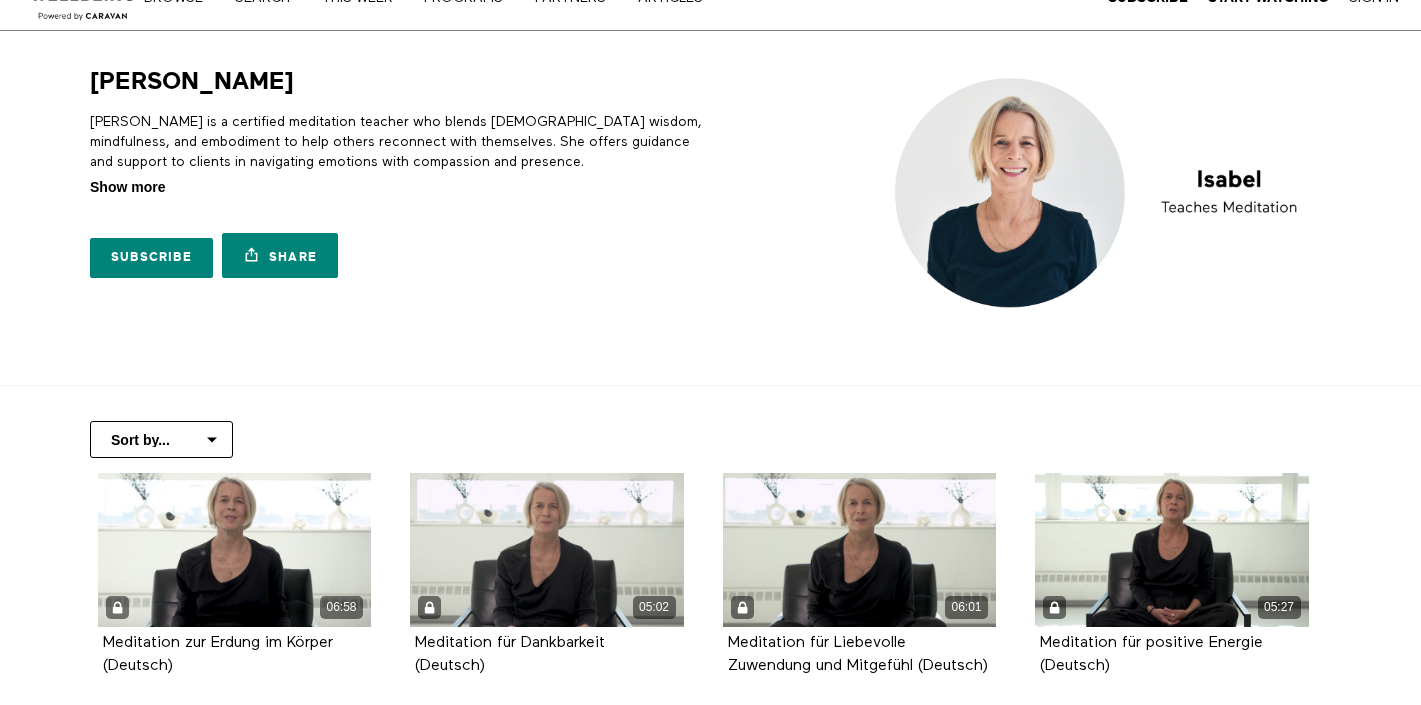 click on "Show more" at bounding box center (127, 187) 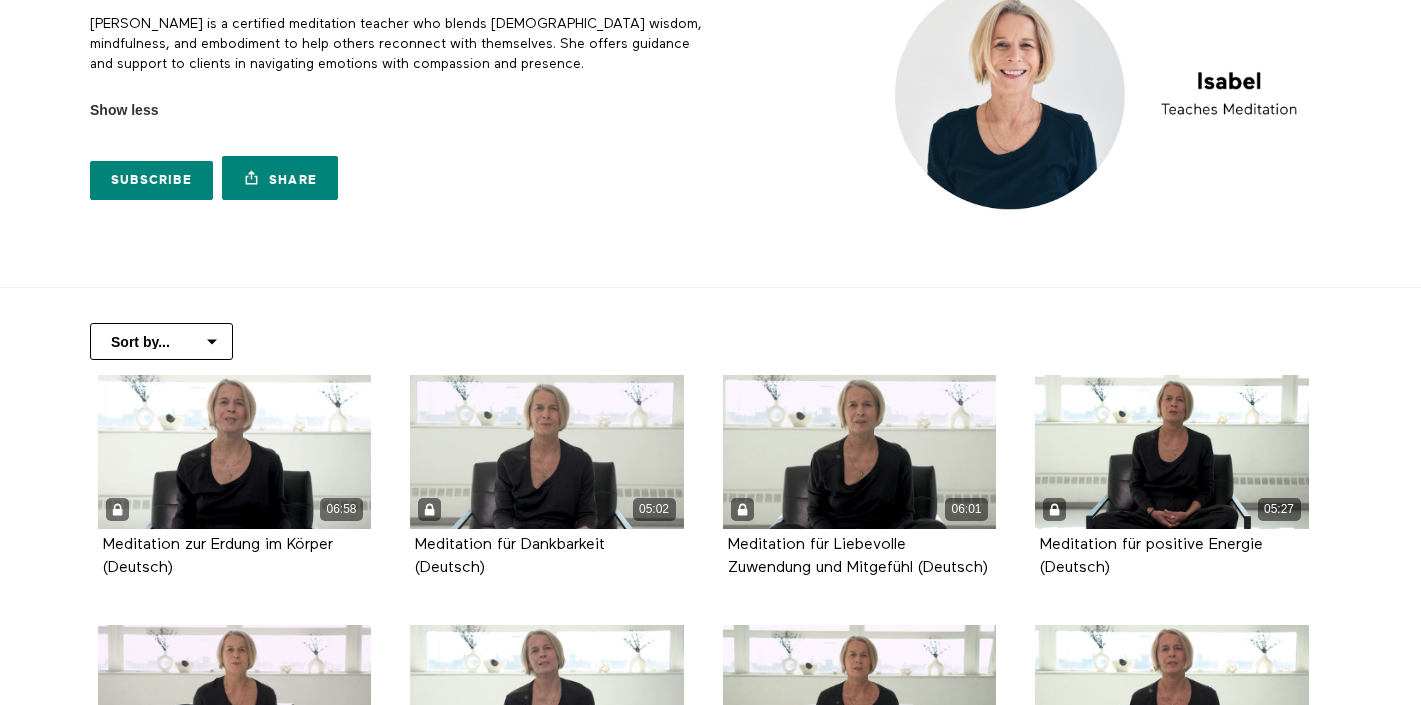 scroll, scrollTop: 252, scrollLeft: 0, axis: vertical 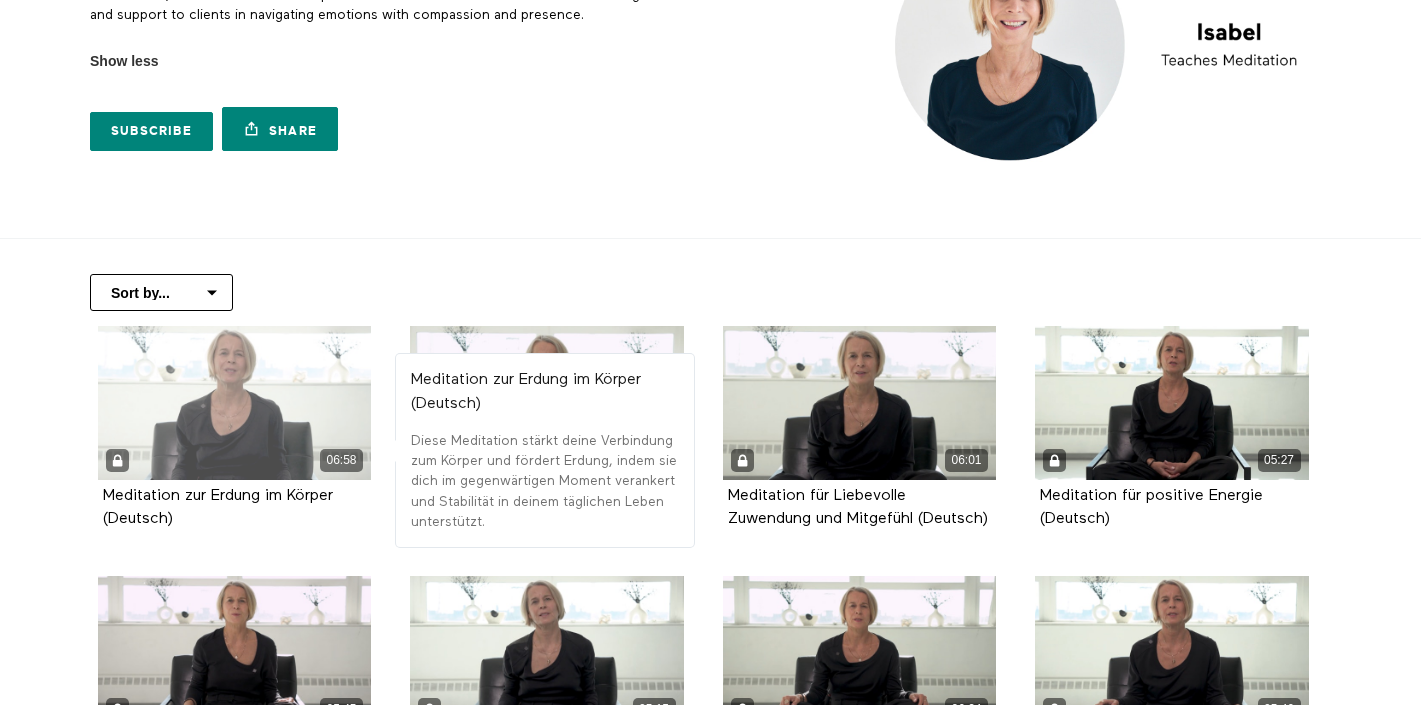 click on "06:58" at bounding box center [235, 403] 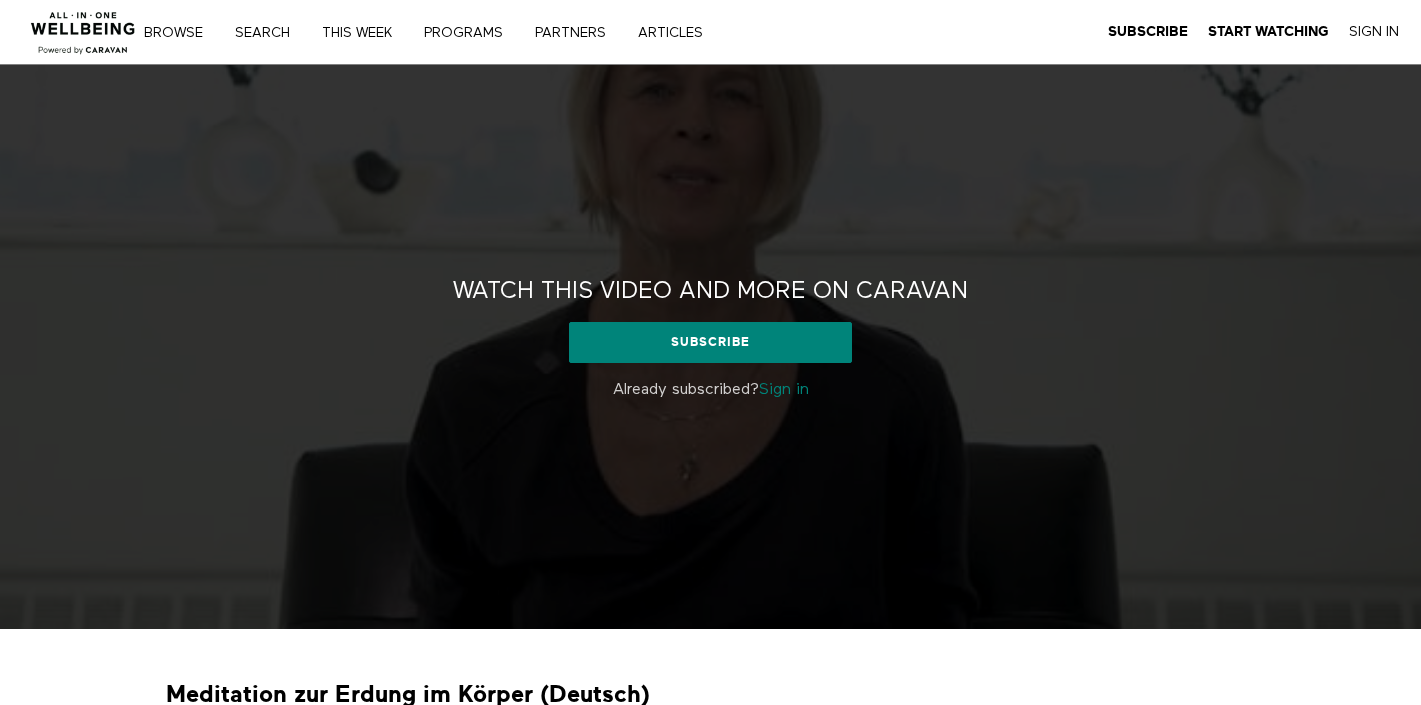 scroll, scrollTop: 0, scrollLeft: 0, axis: both 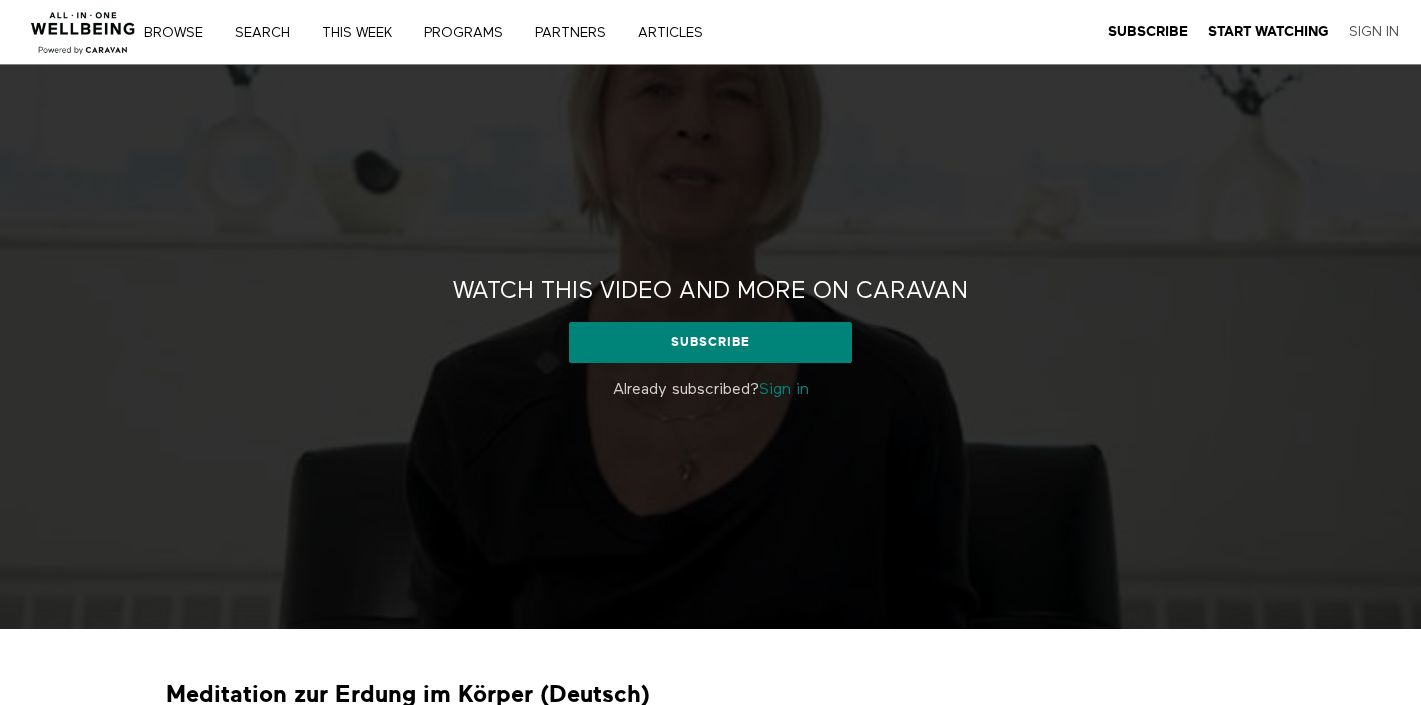 click on "Sign In" at bounding box center (1374, 32) 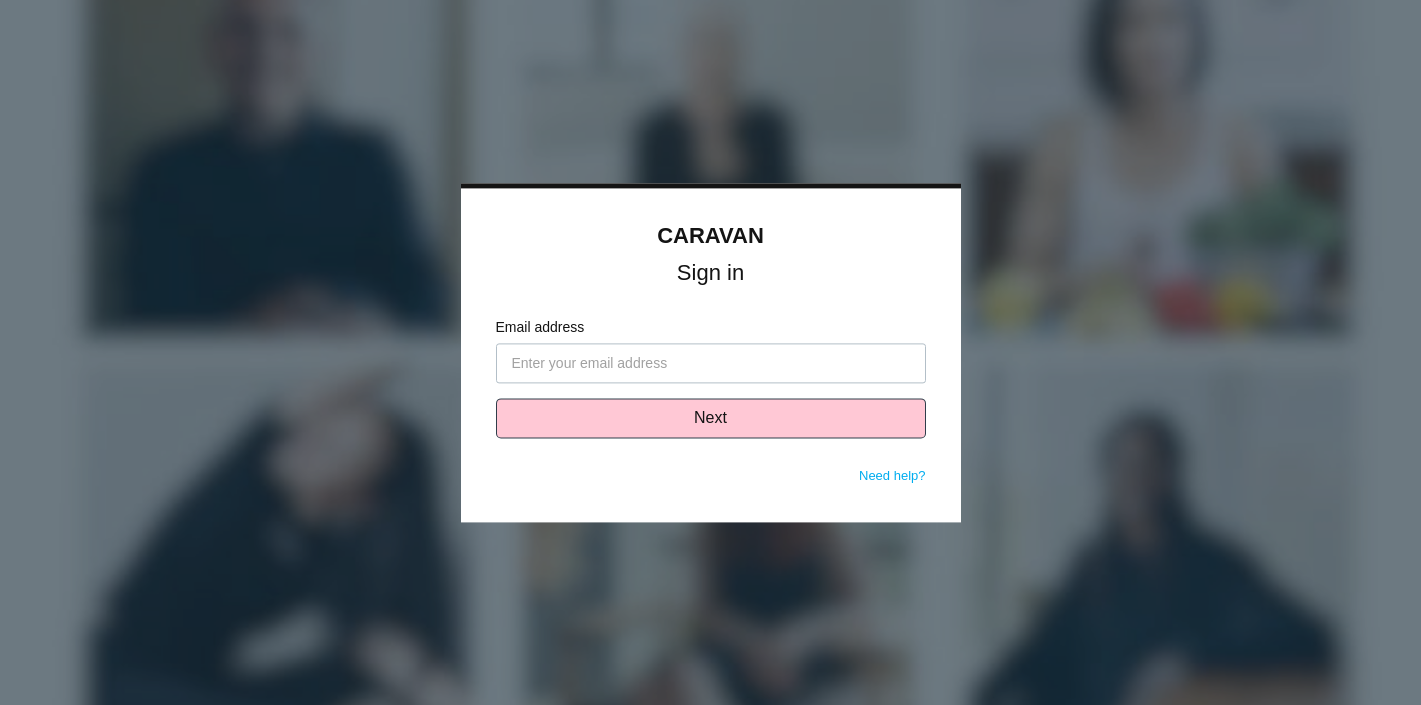 scroll, scrollTop: 0, scrollLeft: 0, axis: both 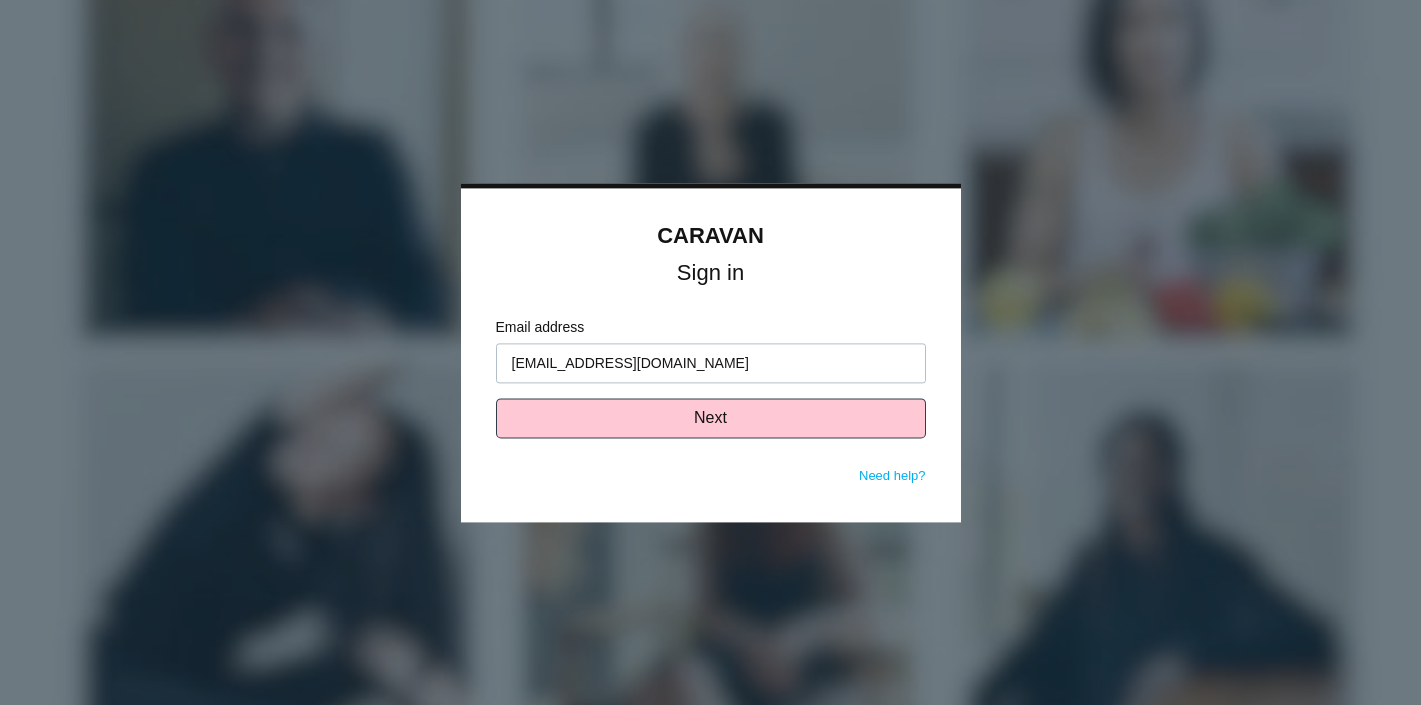 type on "isakirsch@gmail.com" 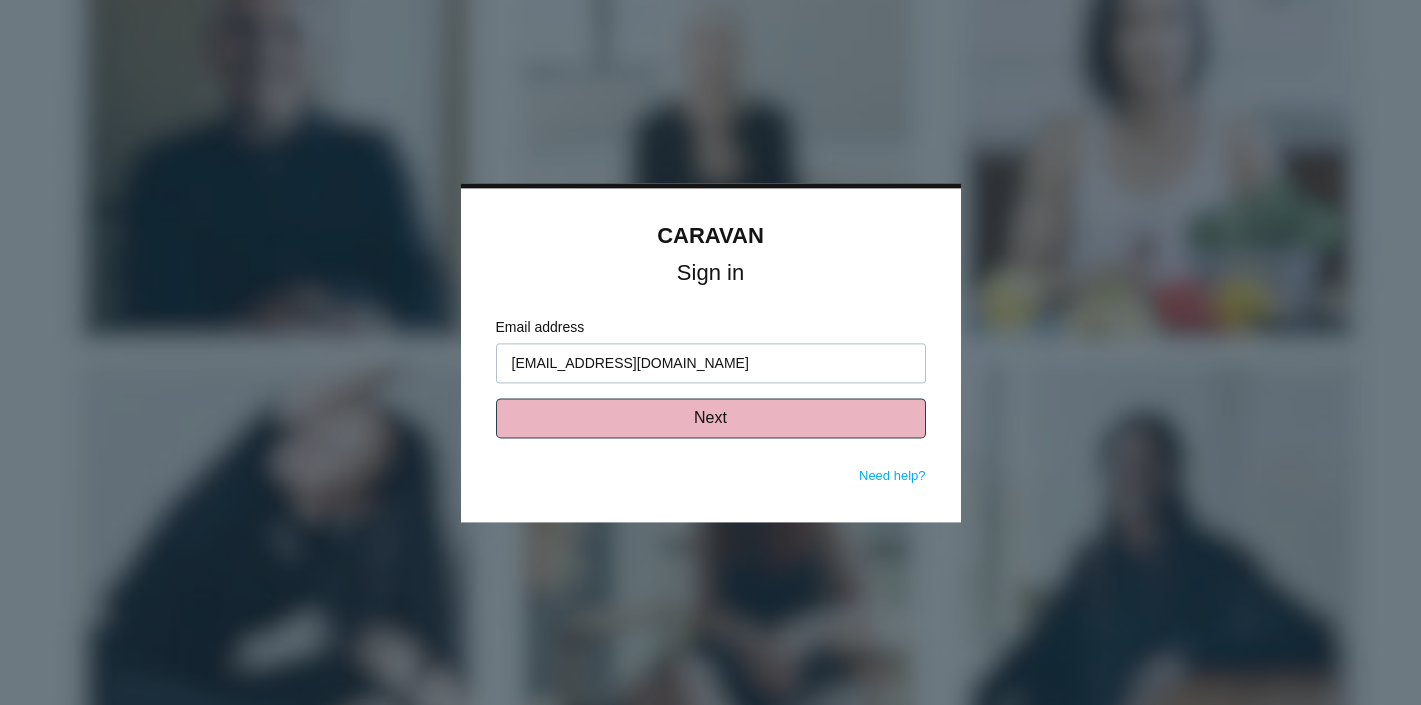 click on "Next" at bounding box center [711, 418] 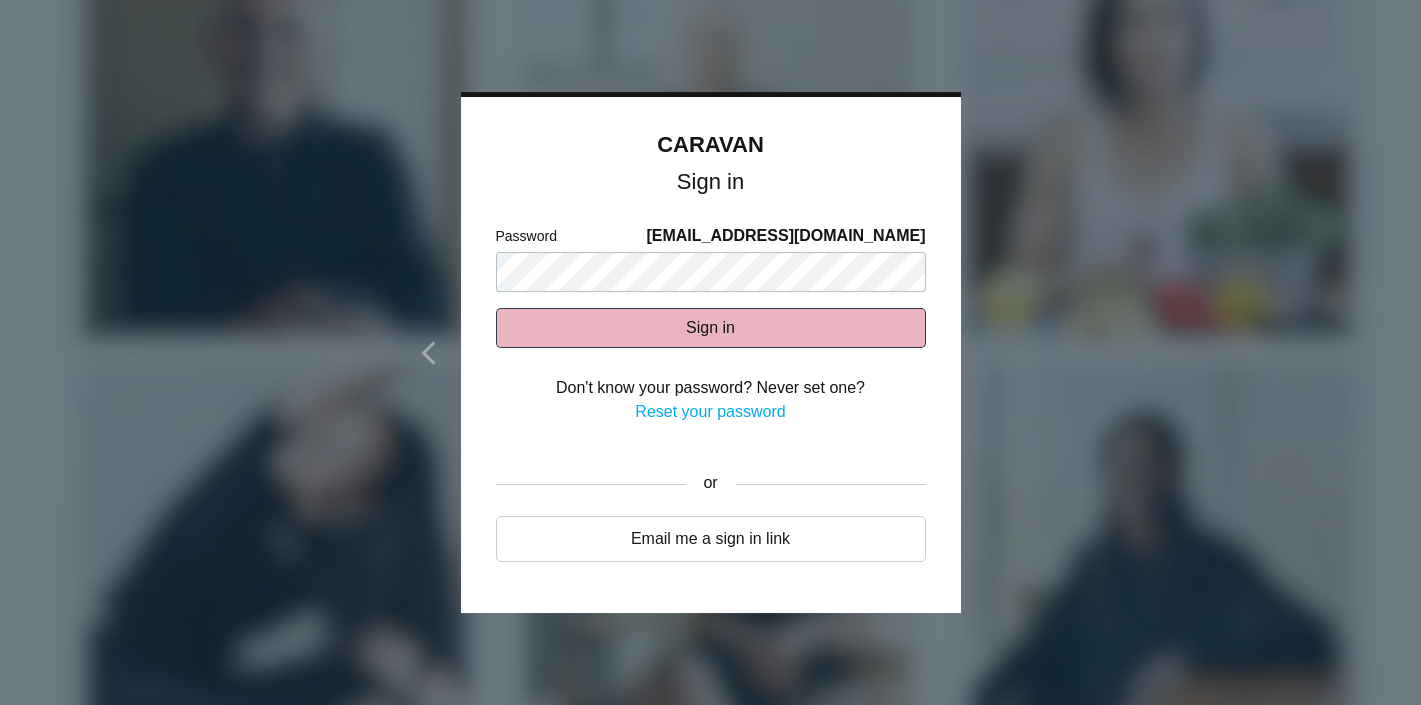 click on "Sign in" at bounding box center (711, 328) 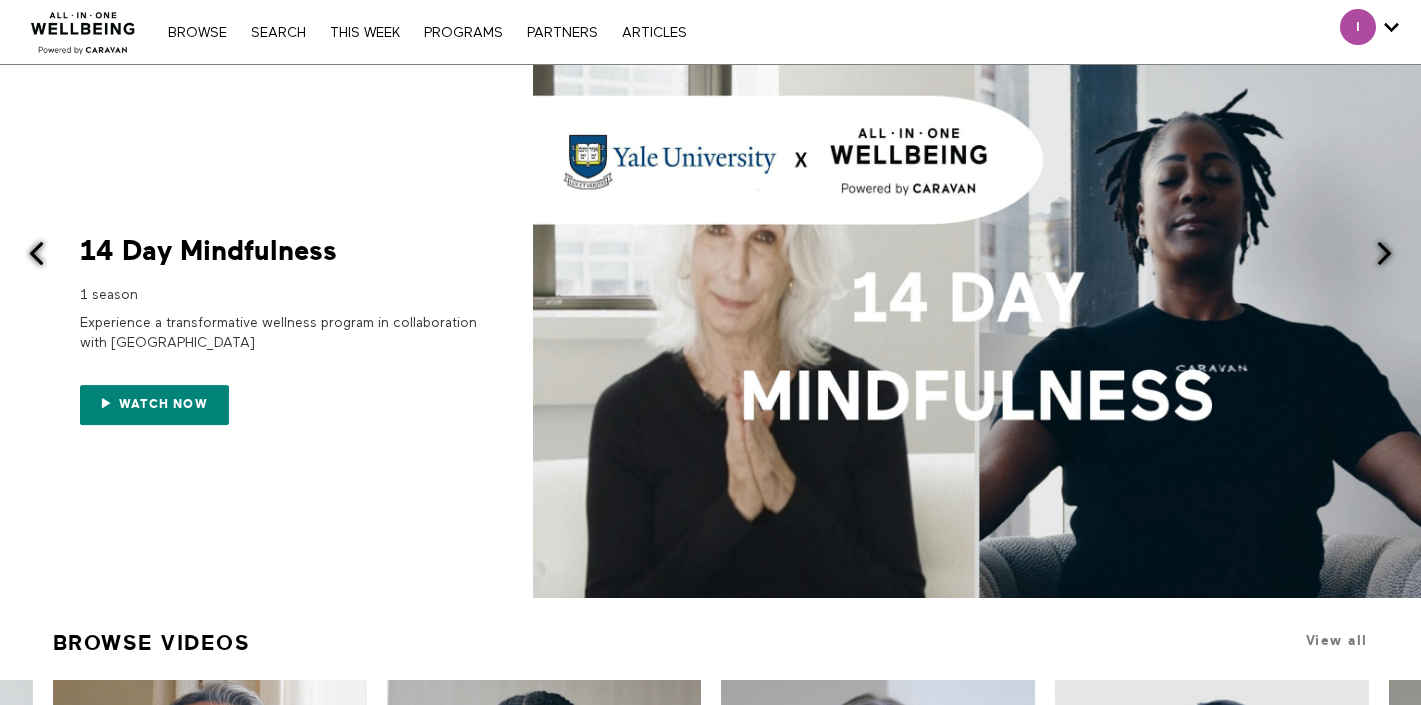 scroll, scrollTop: 0, scrollLeft: 0, axis: both 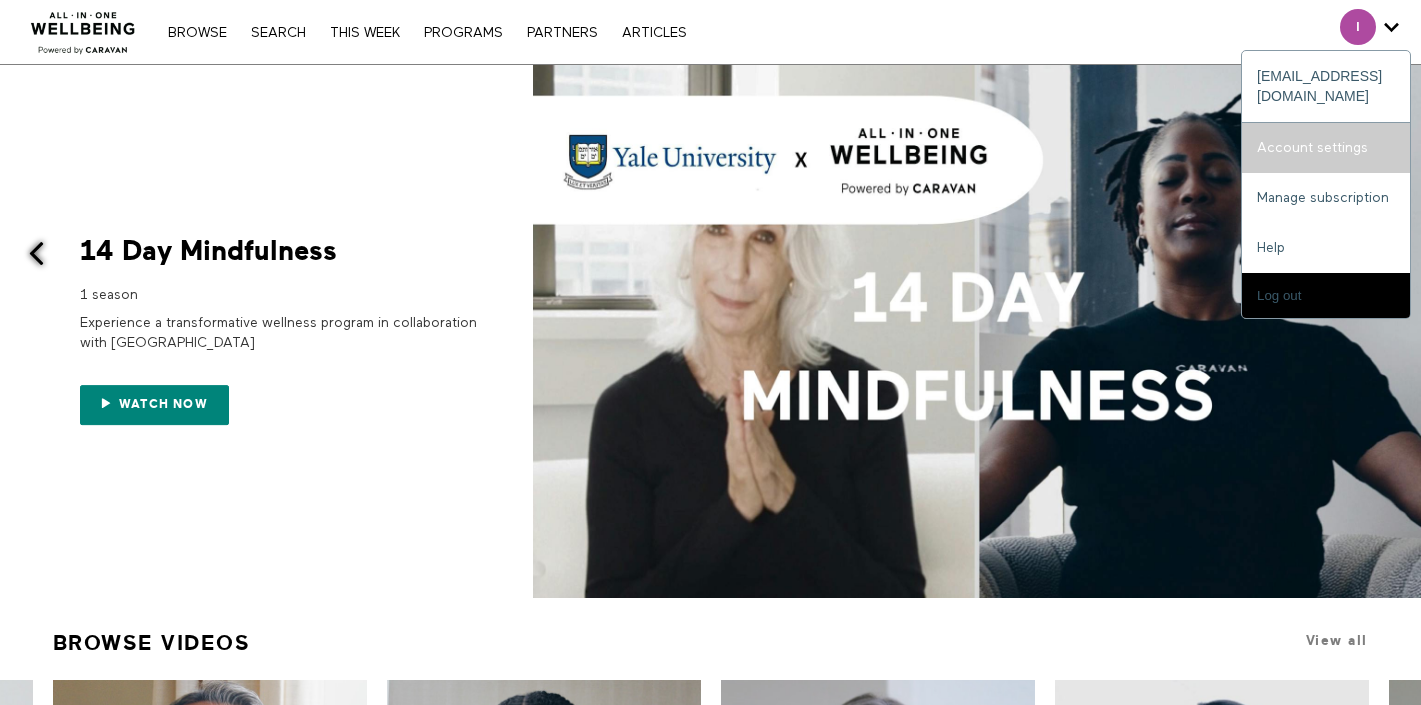 click on "Account settings" at bounding box center [1326, 148] 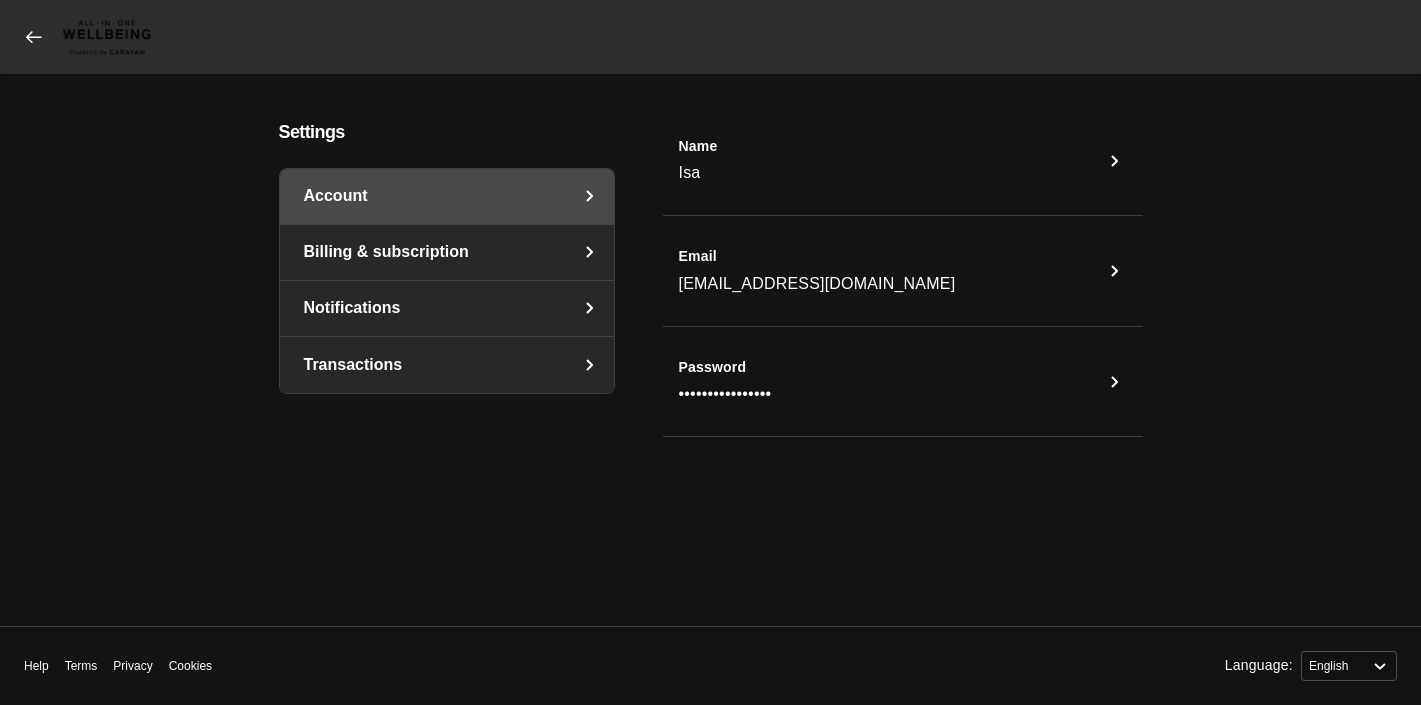 select on "en" 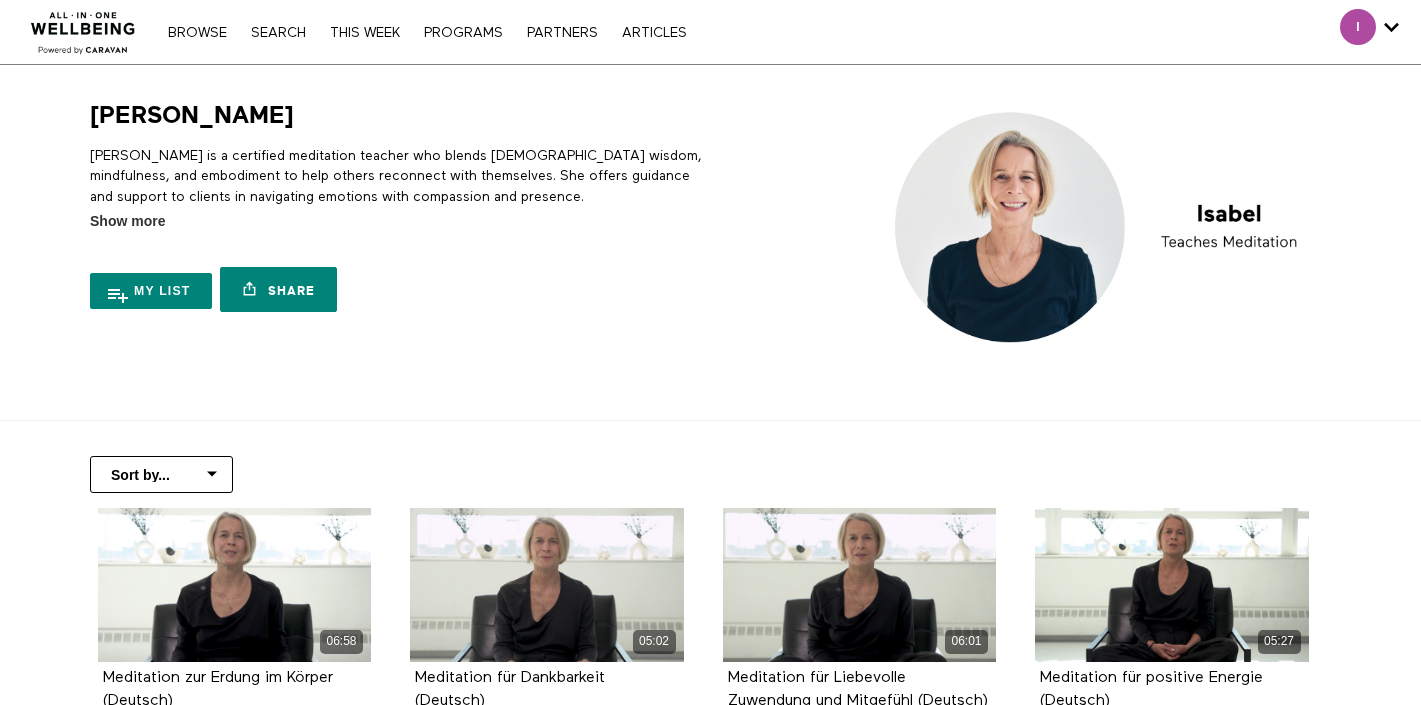 scroll, scrollTop: 0, scrollLeft: 0, axis: both 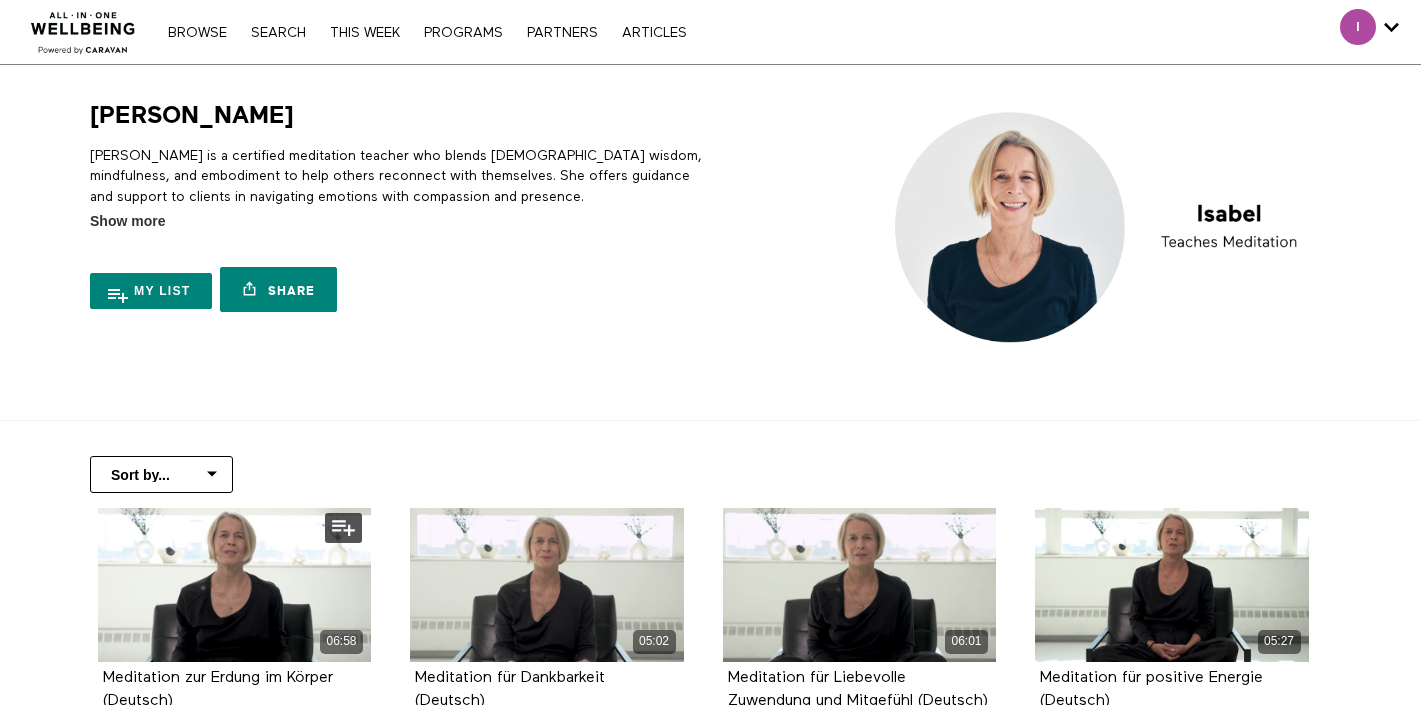 click on "06:58
Meditation zur Erdung im Körper (Deutsch)" at bounding box center (235, 625) 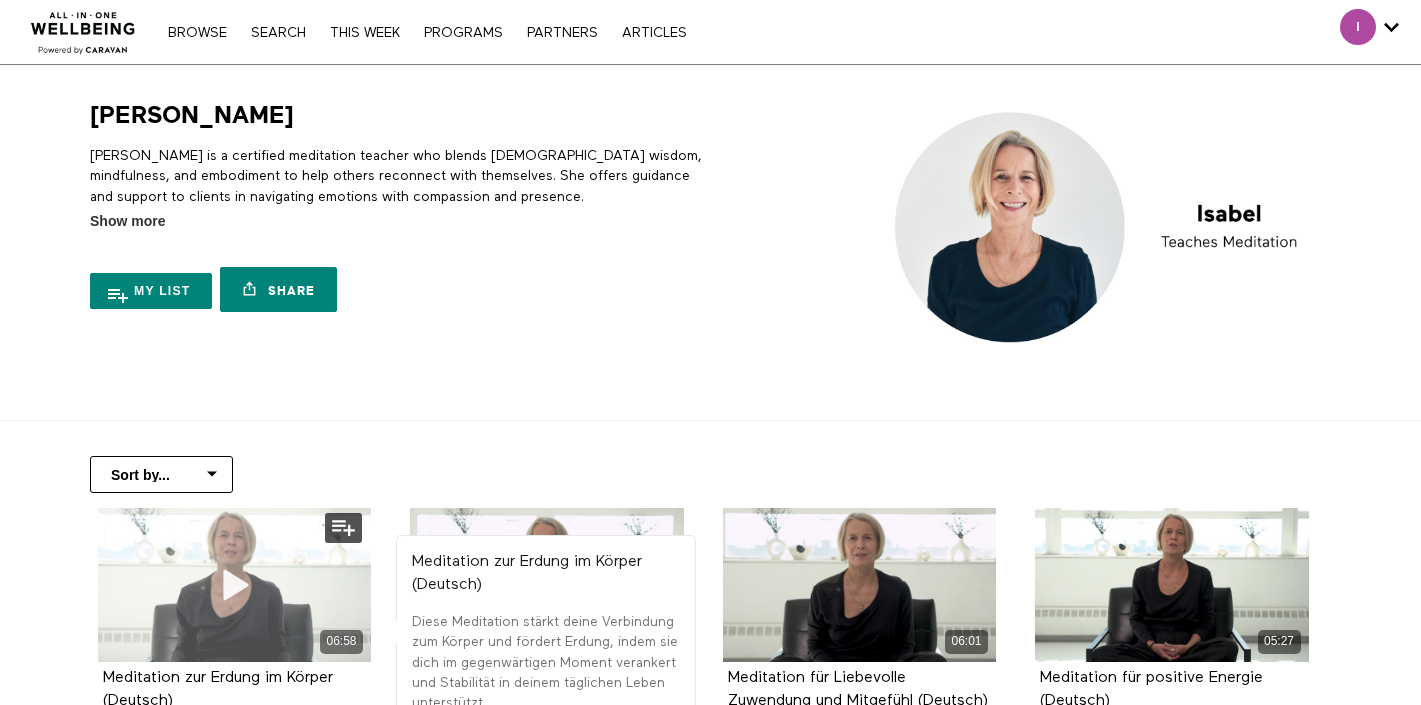 click on "06:58" at bounding box center [235, 585] 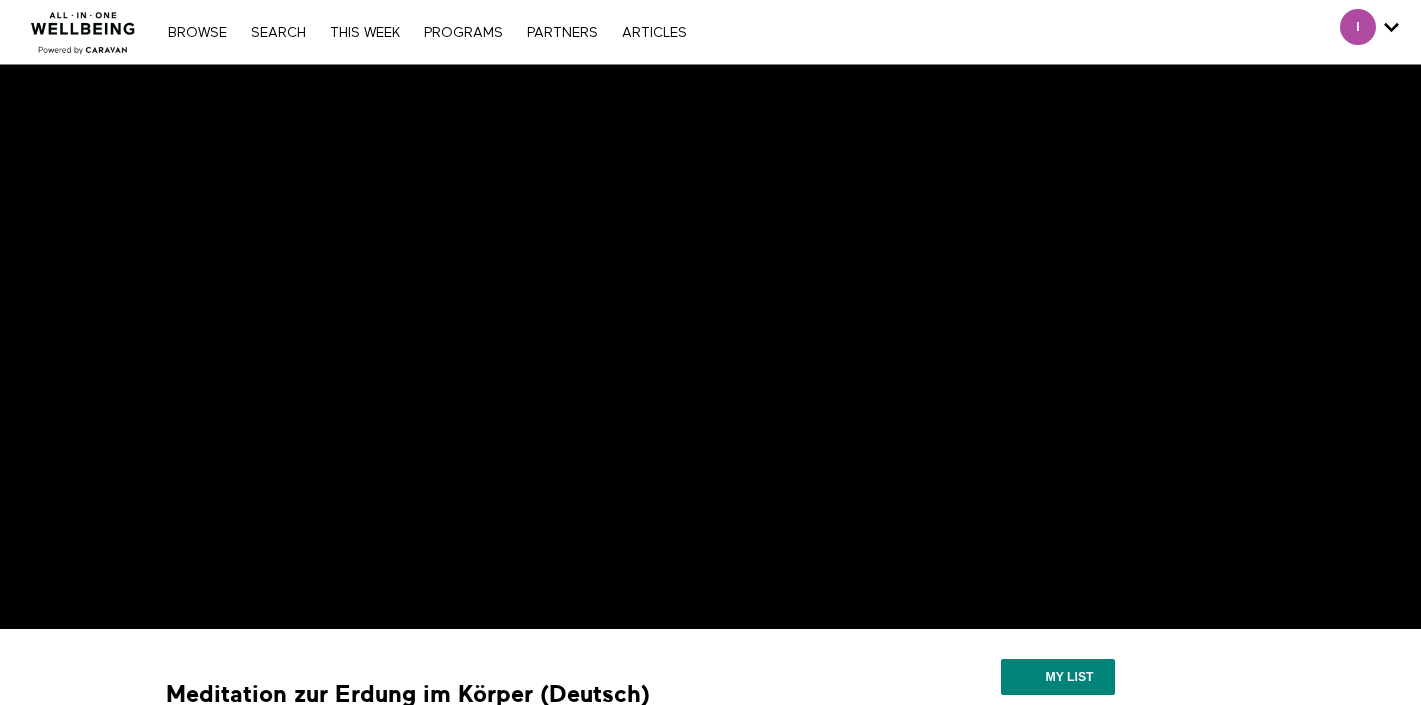 scroll, scrollTop: 167, scrollLeft: 0, axis: vertical 